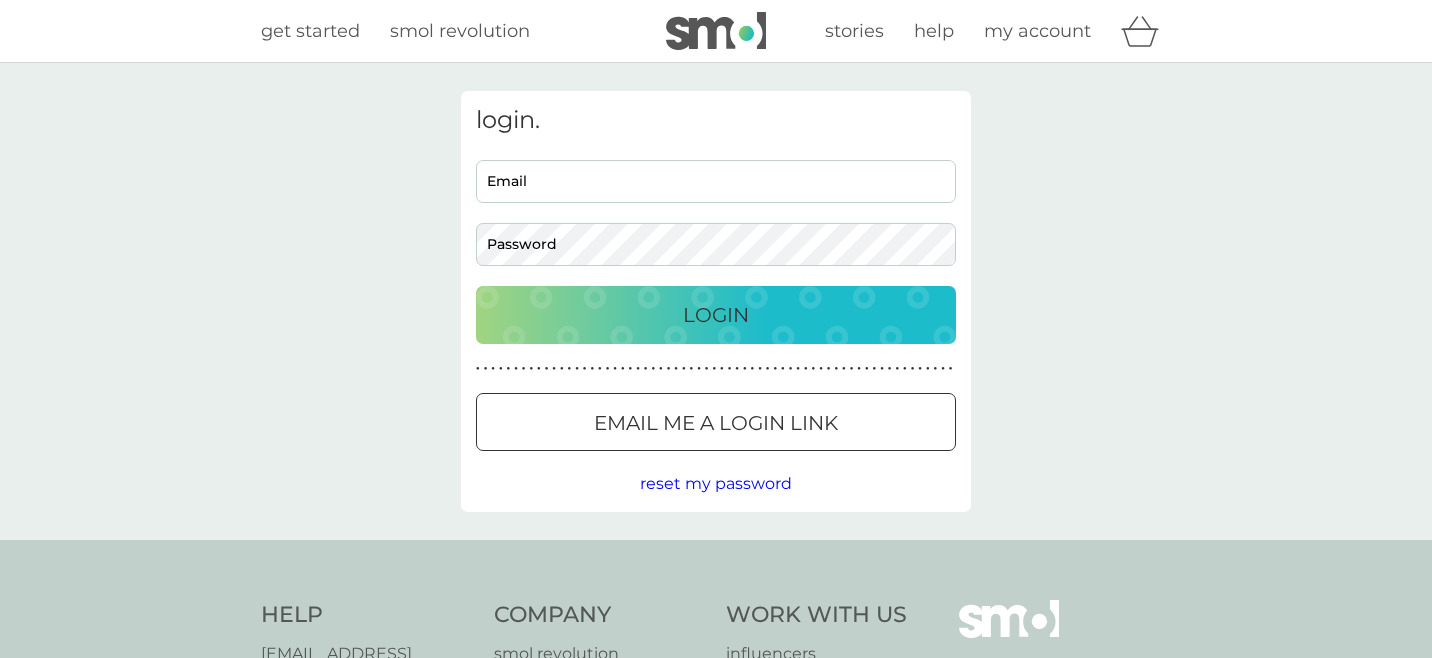 scroll, scrollTop: 0, scrollLeft: 0, axis: both 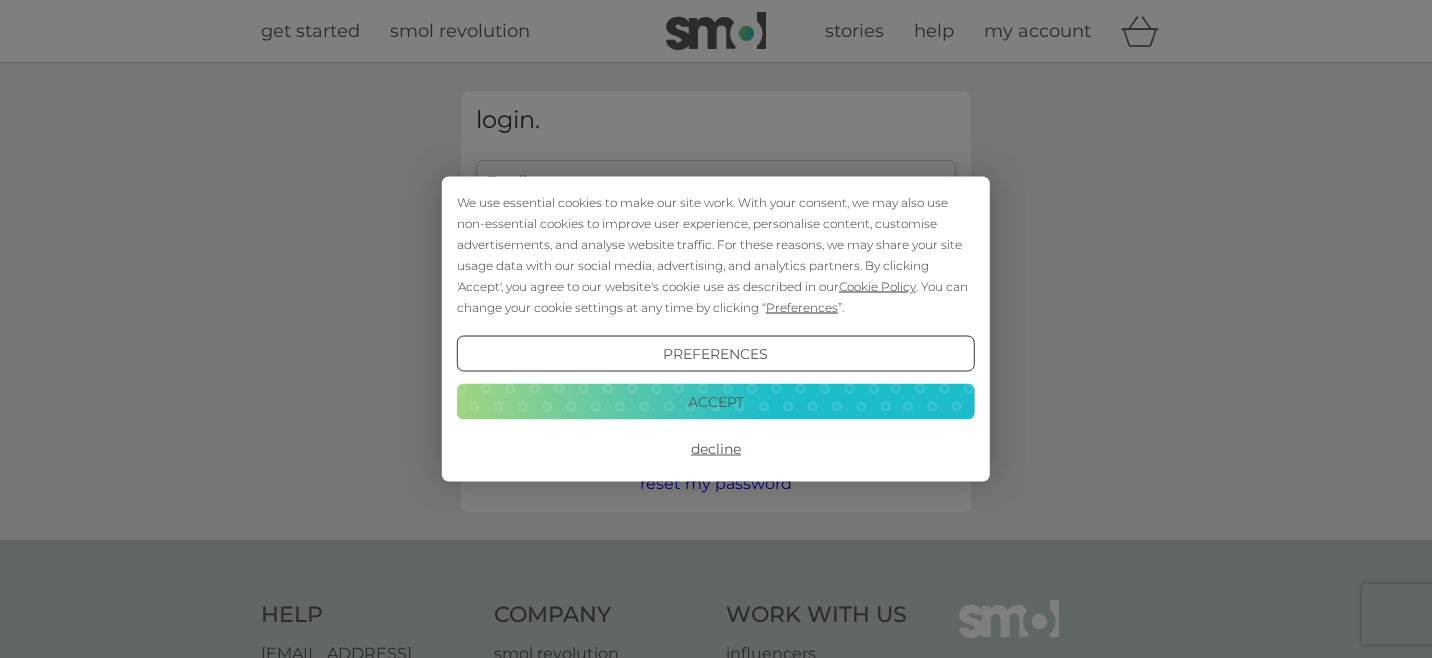 click on "Accept" at bounding box center [716, 401] 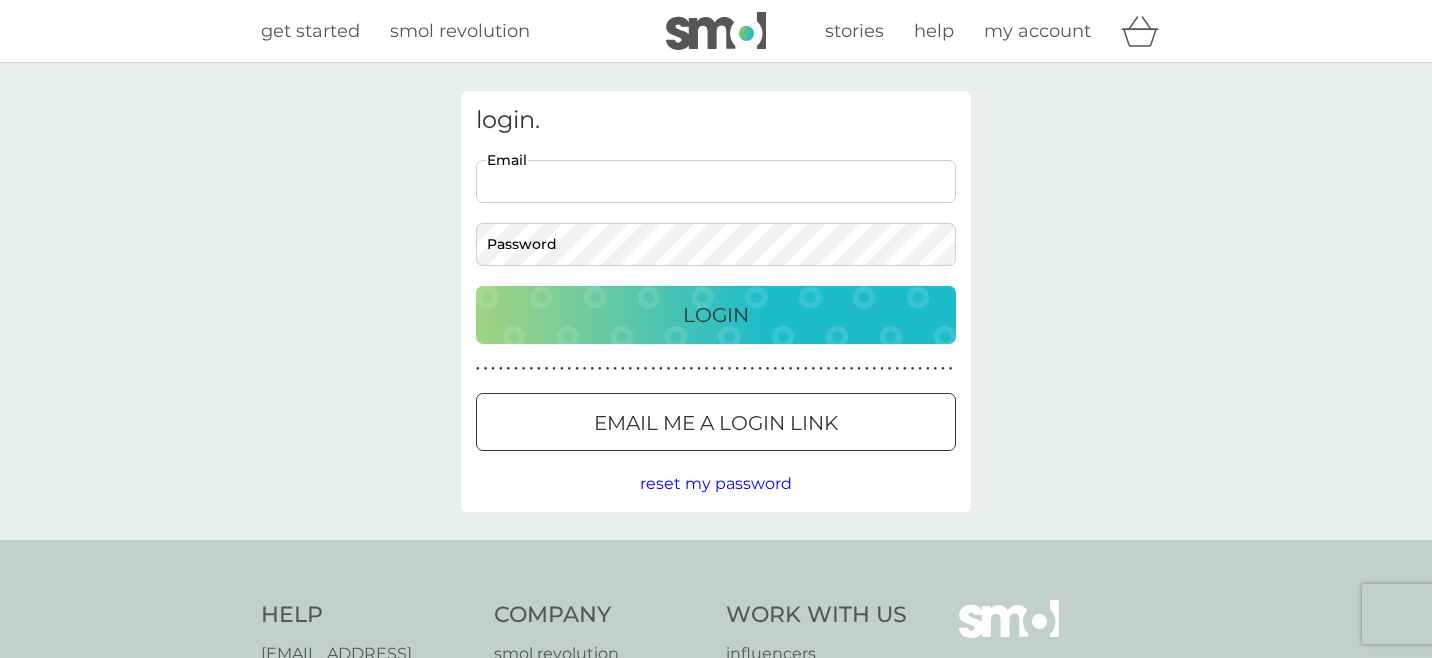 click on "Email" at bounding box center (716, 181) 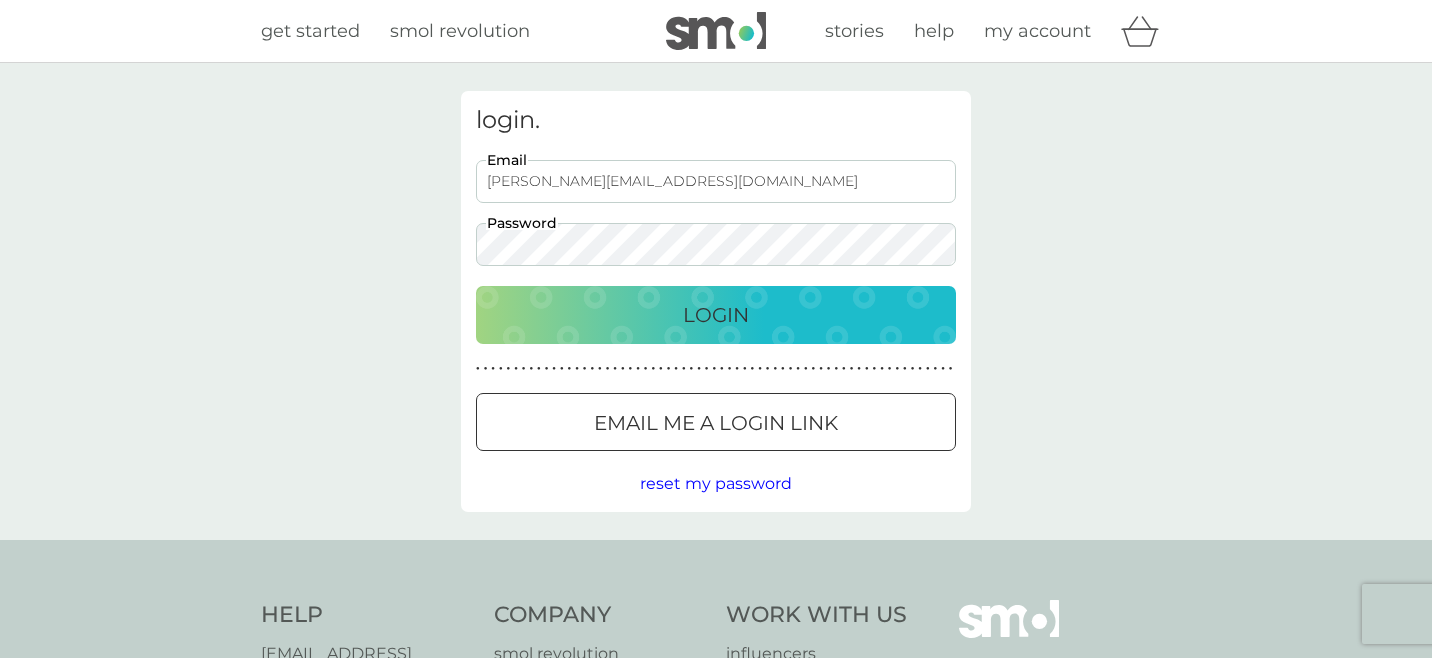 click on "Login" at bounding box center (716, 315) 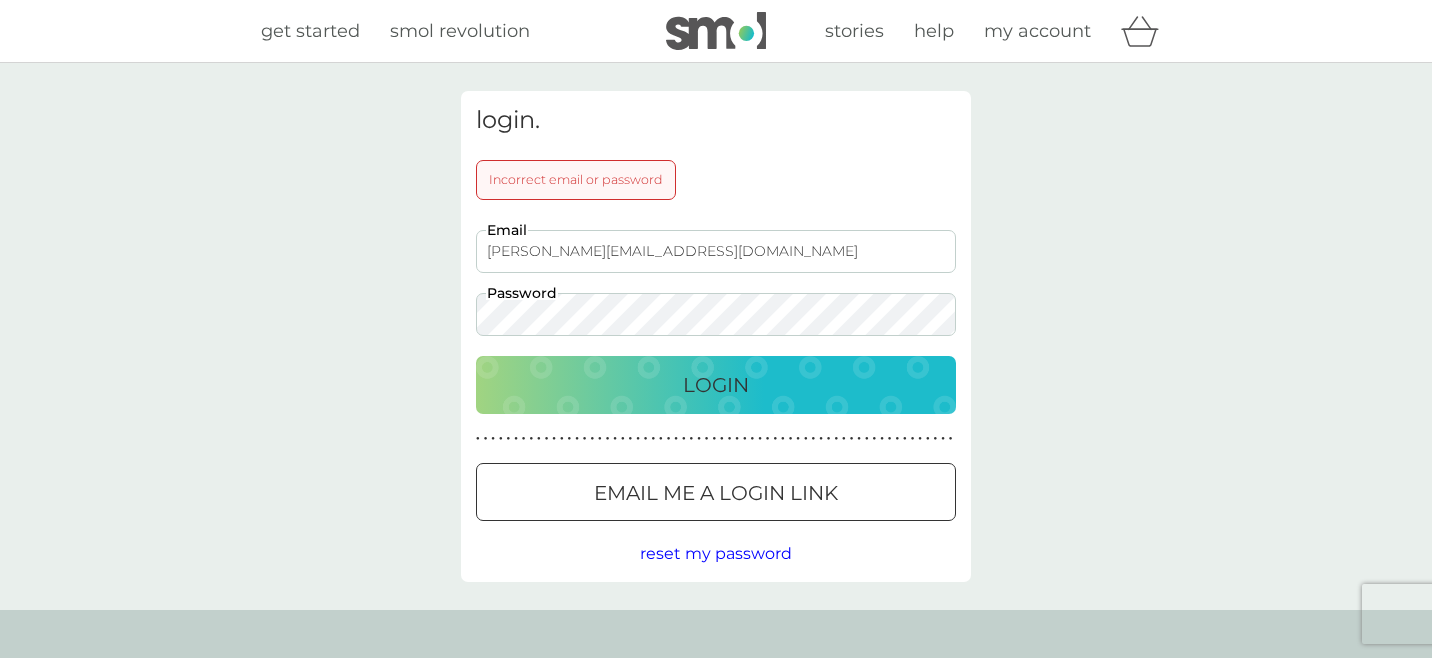click on "Email me a login link" at bounding box center (716, 493) 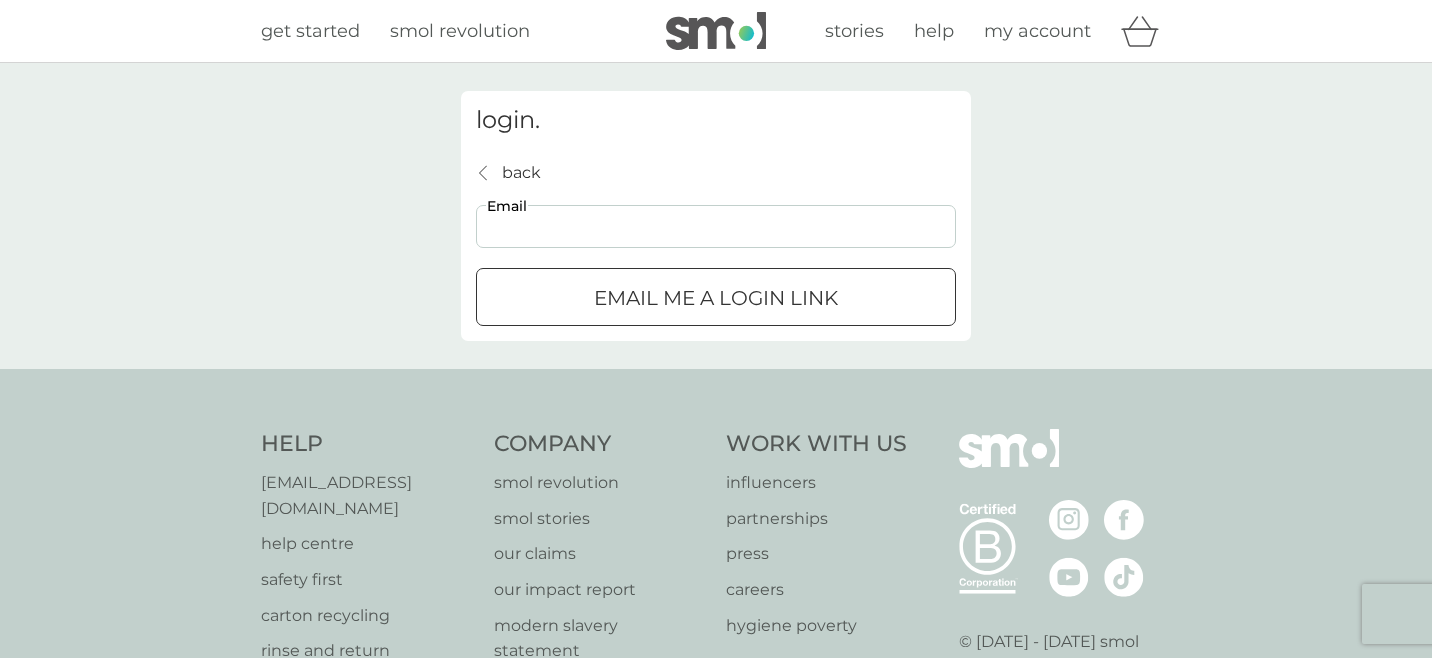 click on "Email" at bounding box center (716, 226) 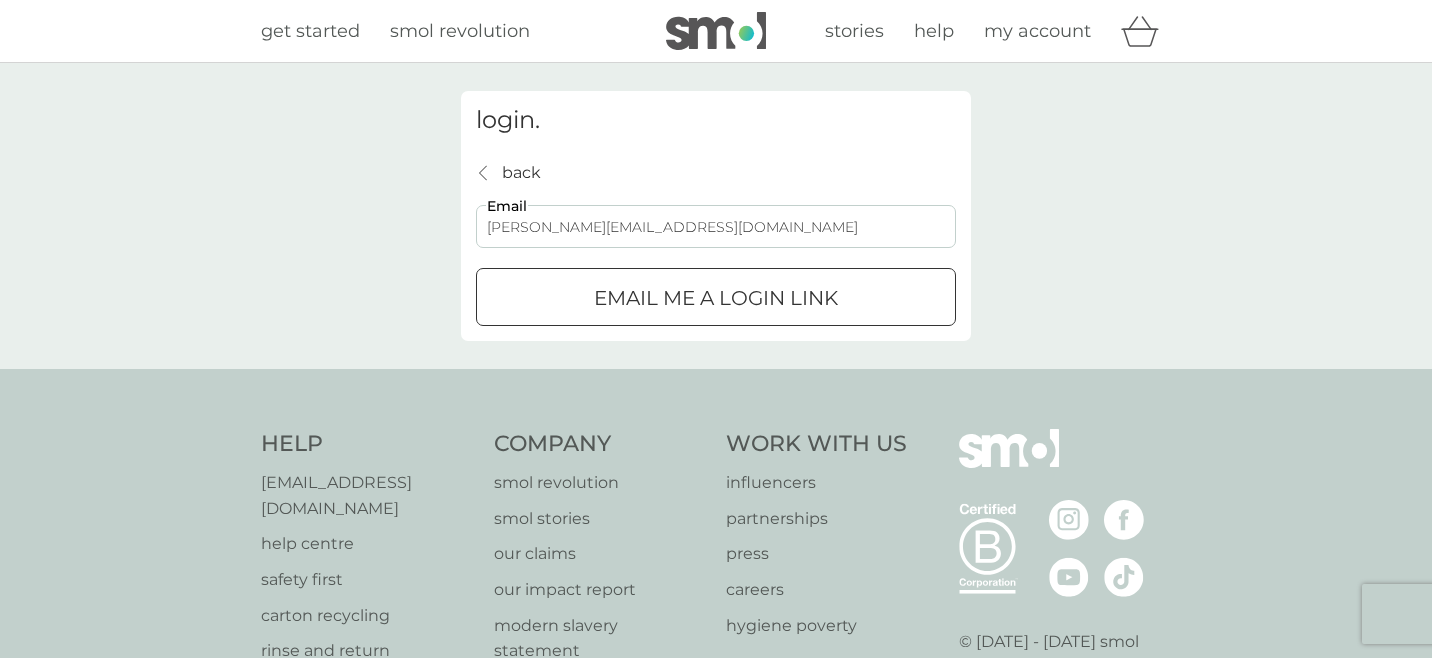 click on "Email me a login link" at bounding box center (716, 297) 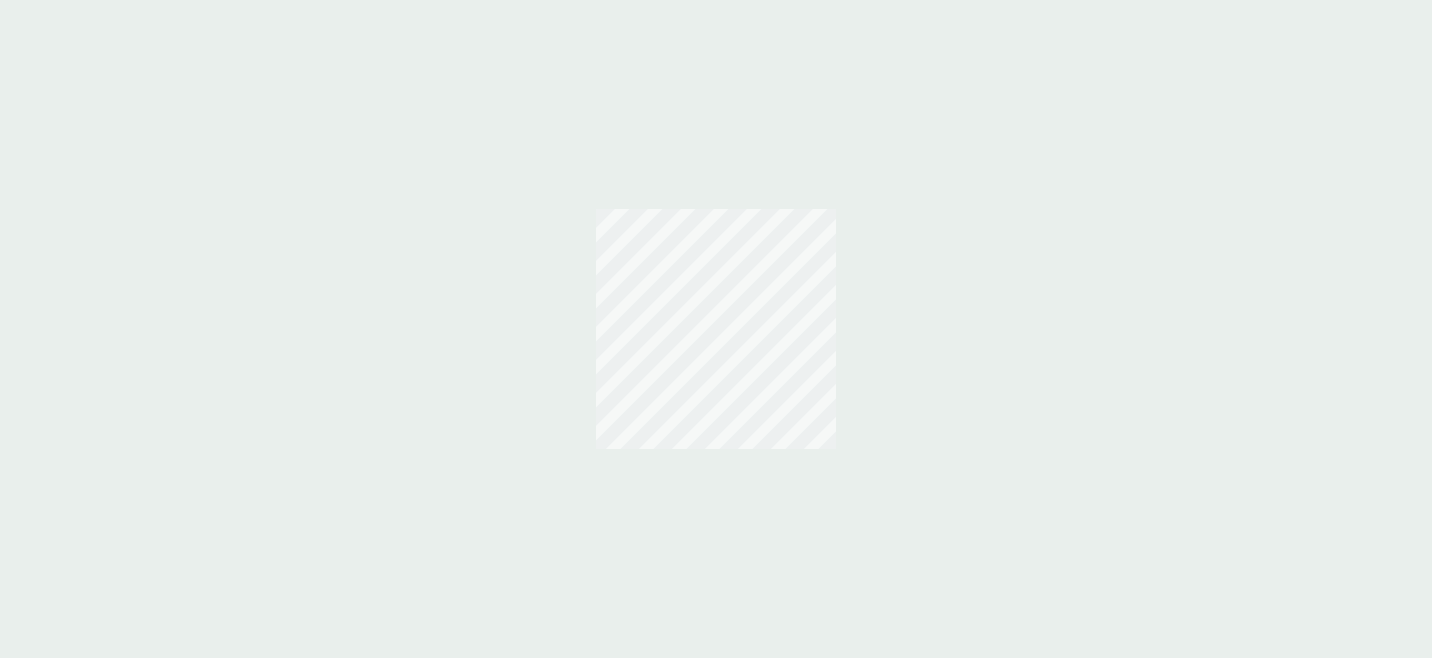 scroll, scrollTop: 0, scrollLeft: 0, axis: both 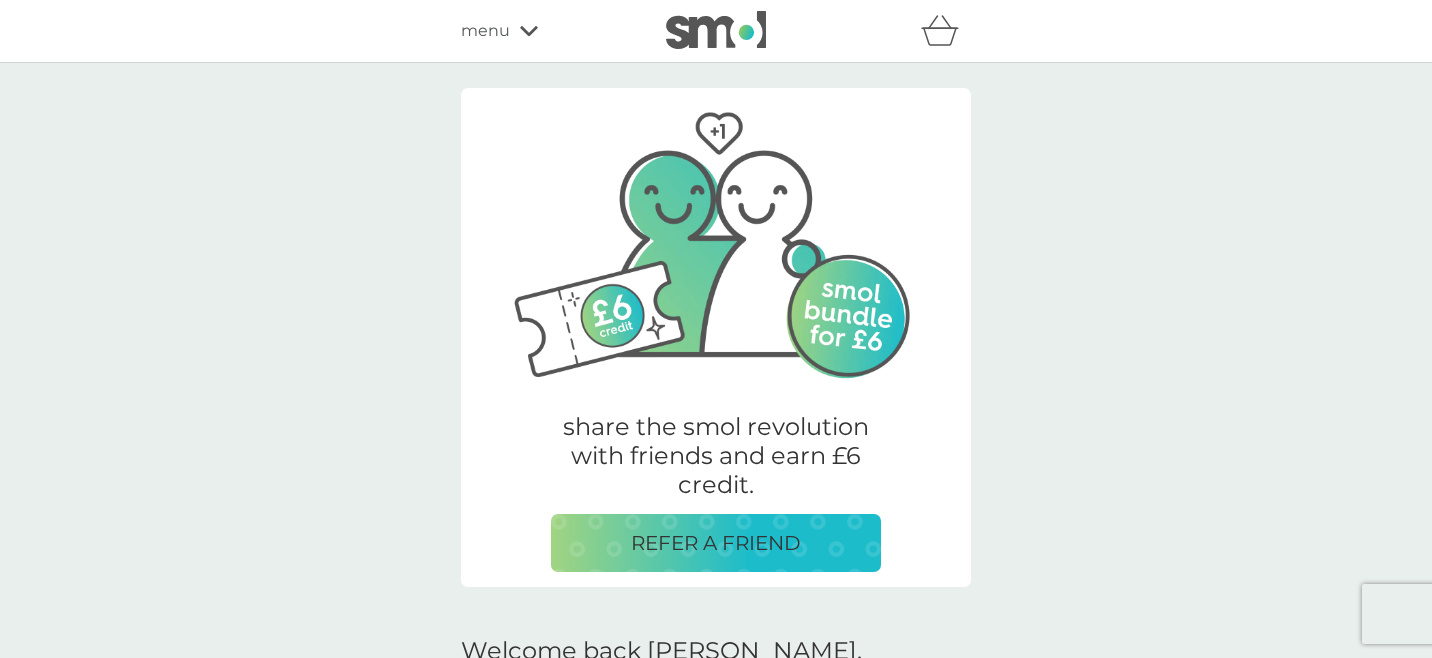 click 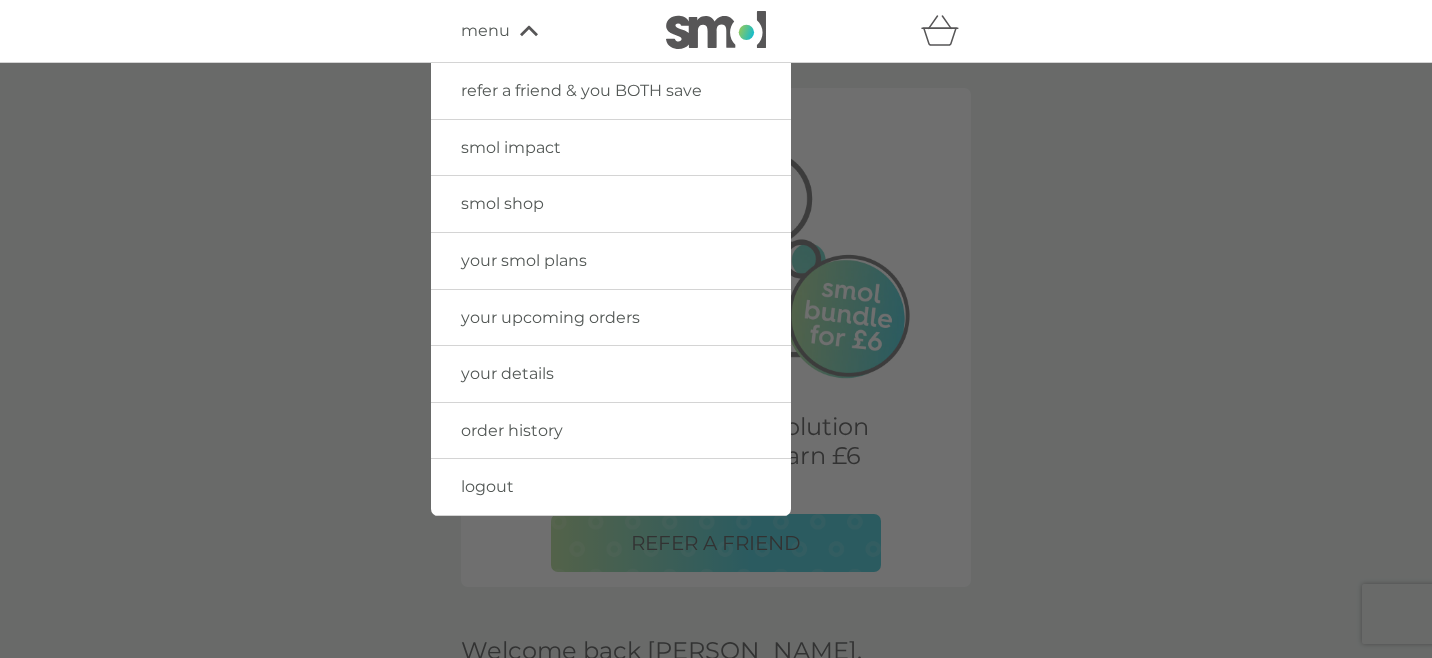 click on "your smol plans" at bounding box center [524, 260] 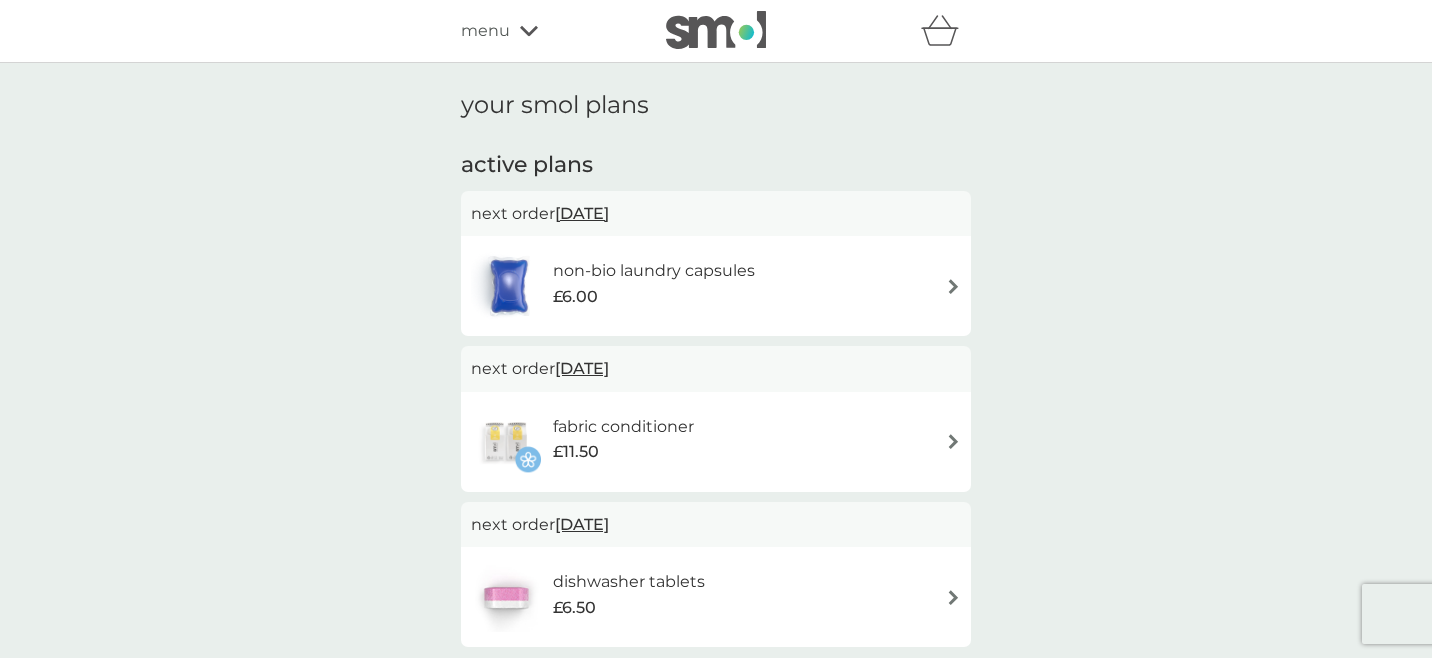 click on "non-bio laundry capsules £6.00" at bounding box center [716, 286] 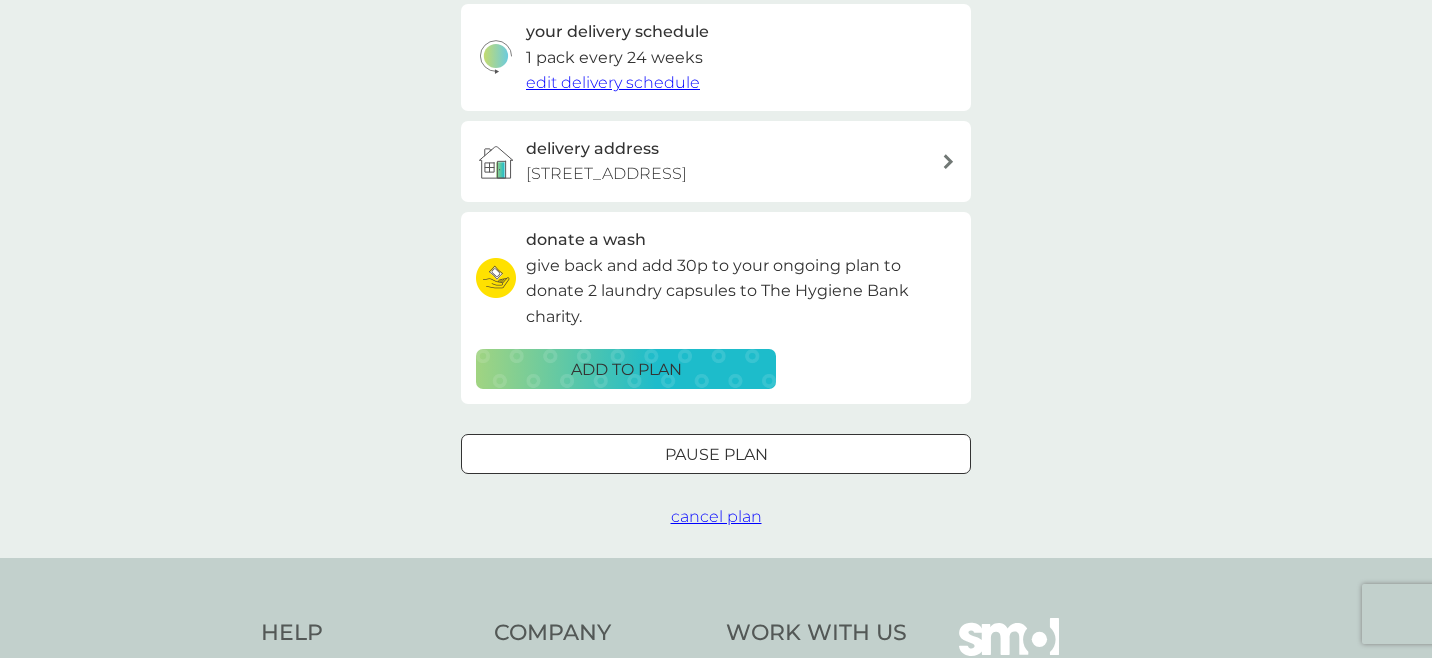 scroll, scrollTop: 491, scrollLeft: 0, axis: vertical 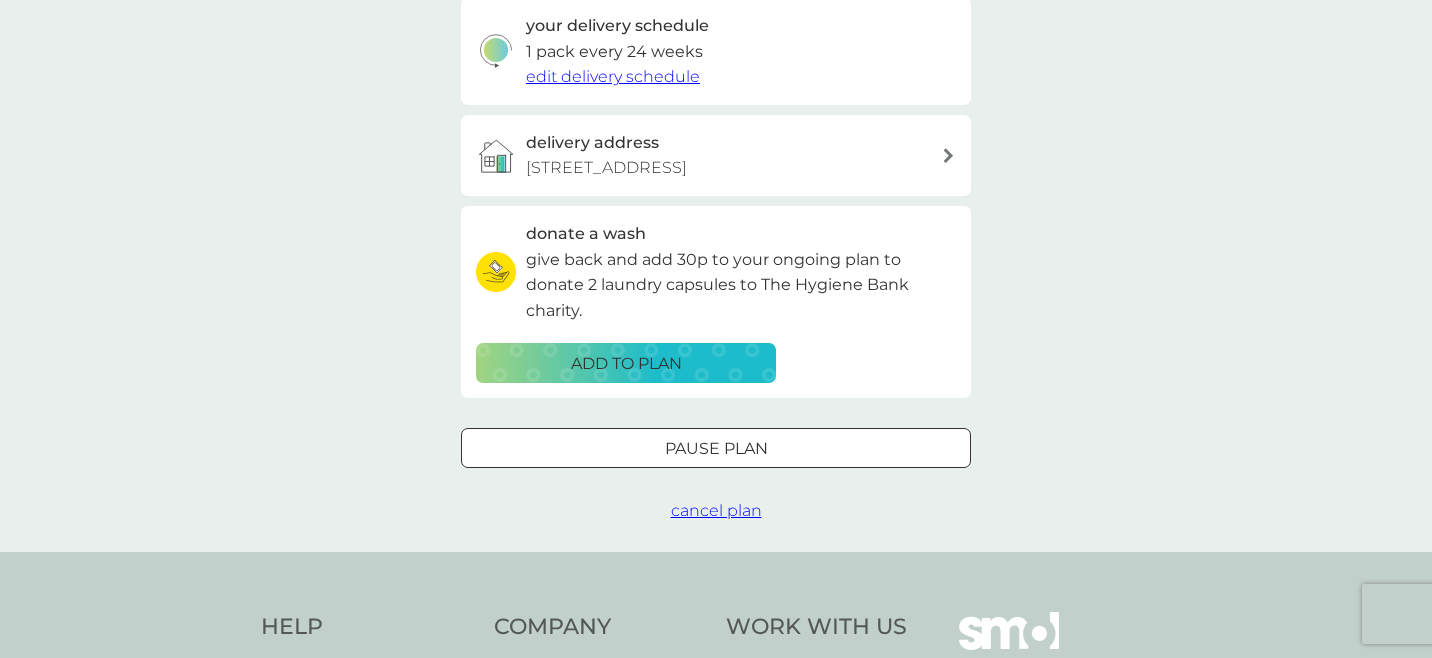click on "cancel plan" at bounding box center [716, 510] 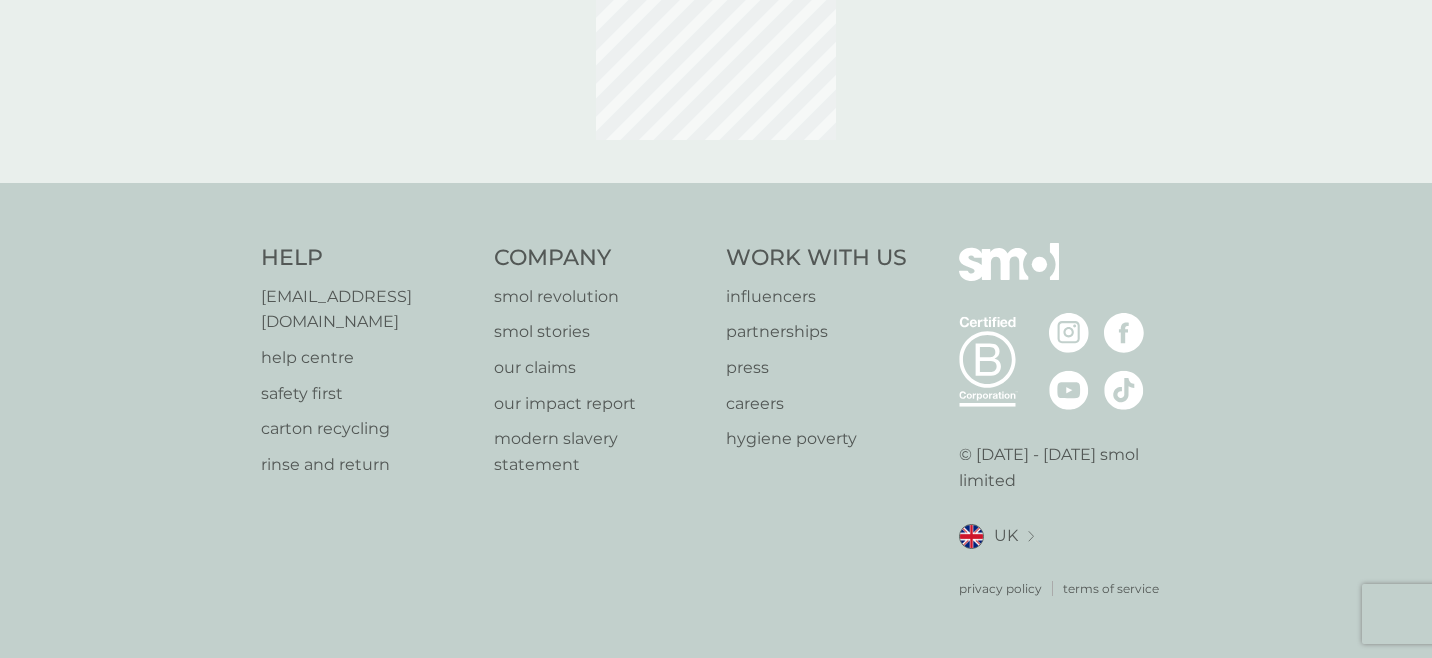 scroll, scrollTop: 0, scrollLeft: 0, axis: both 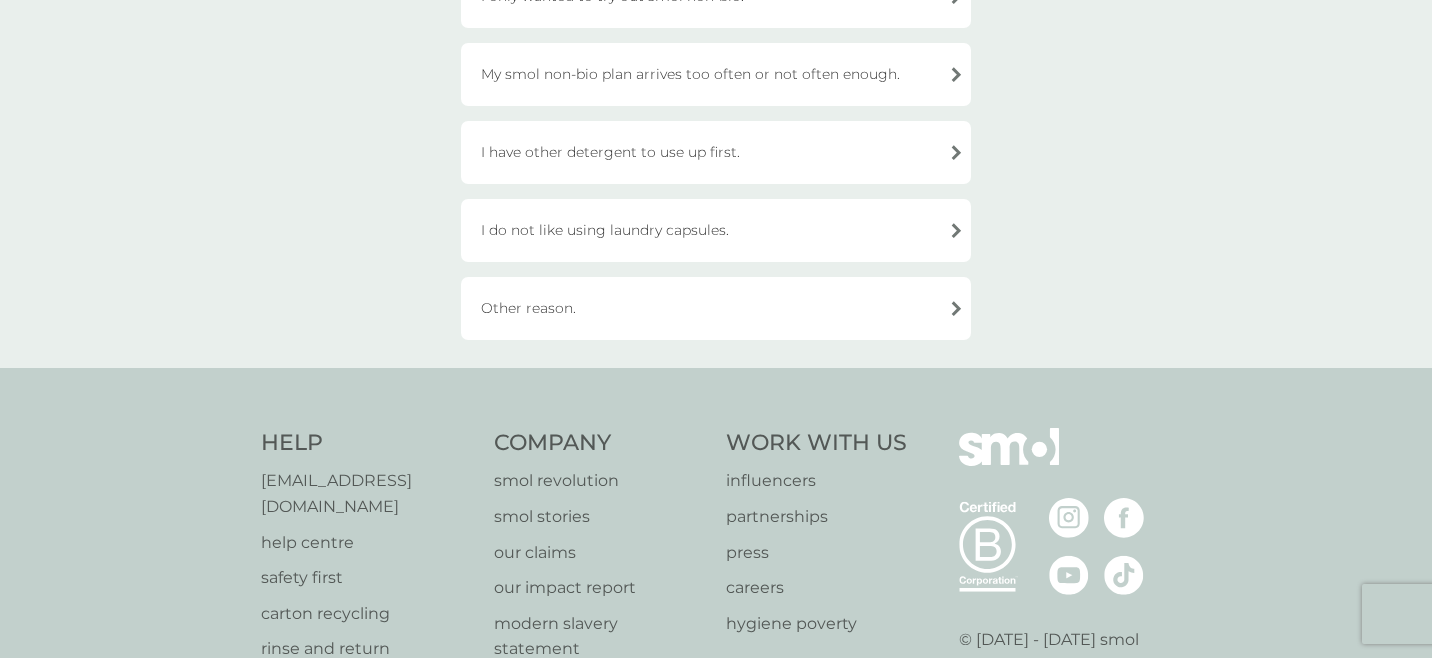 click on "Other reason." at bounding box center (716, 308) 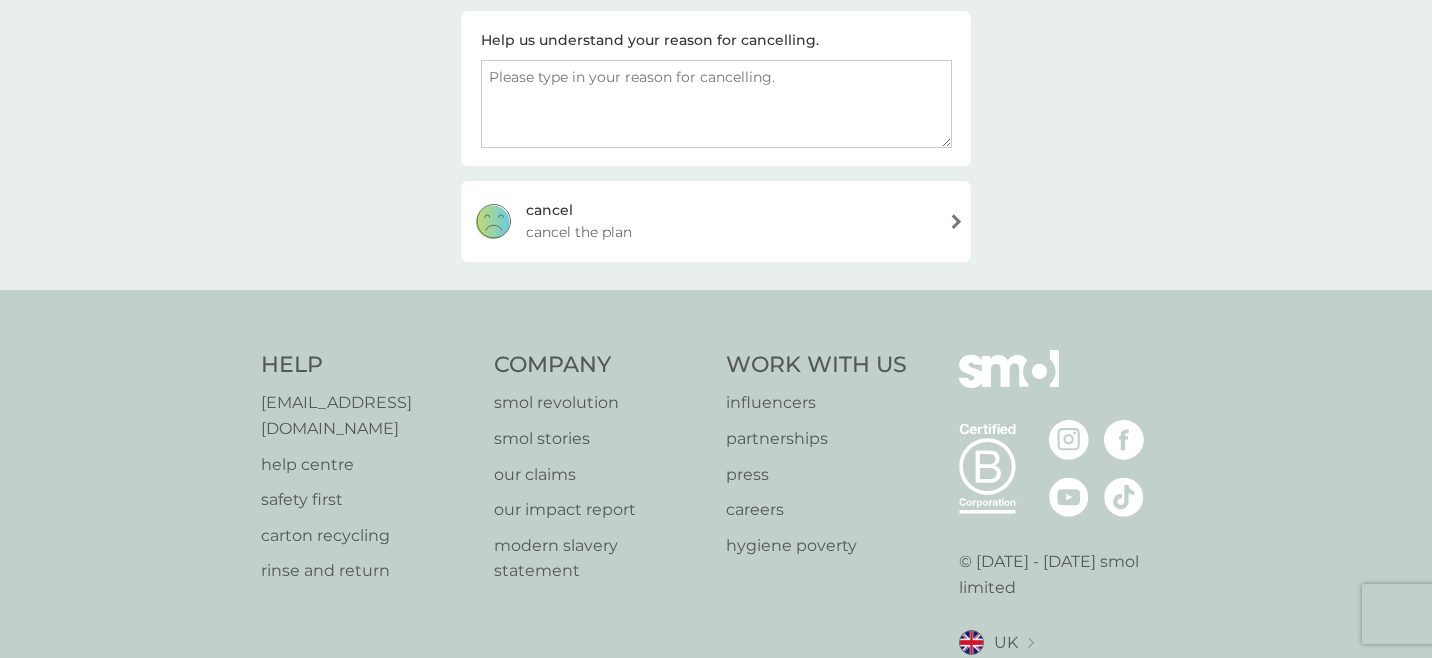 scroll, scrollTop: 334, scrollLeft: 0, axis: vertical 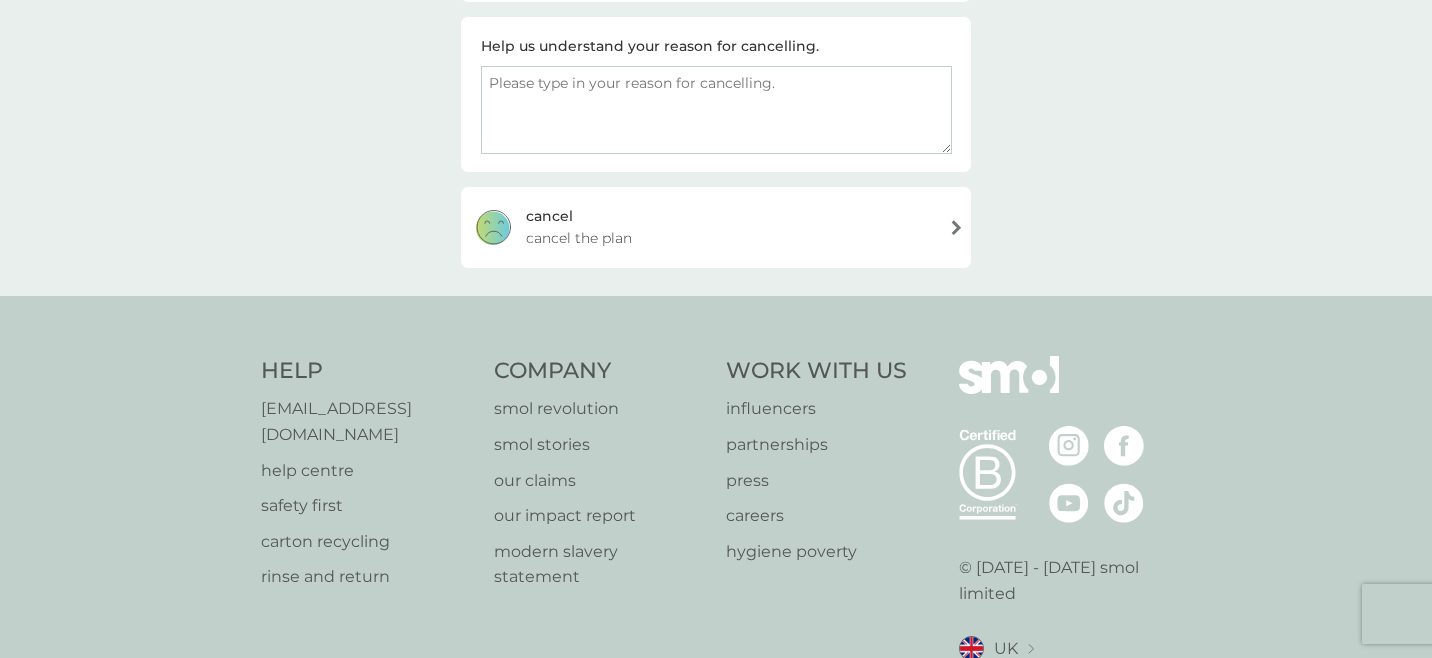 click on "cancel cancel the plan" at bounding box center (716, 227) 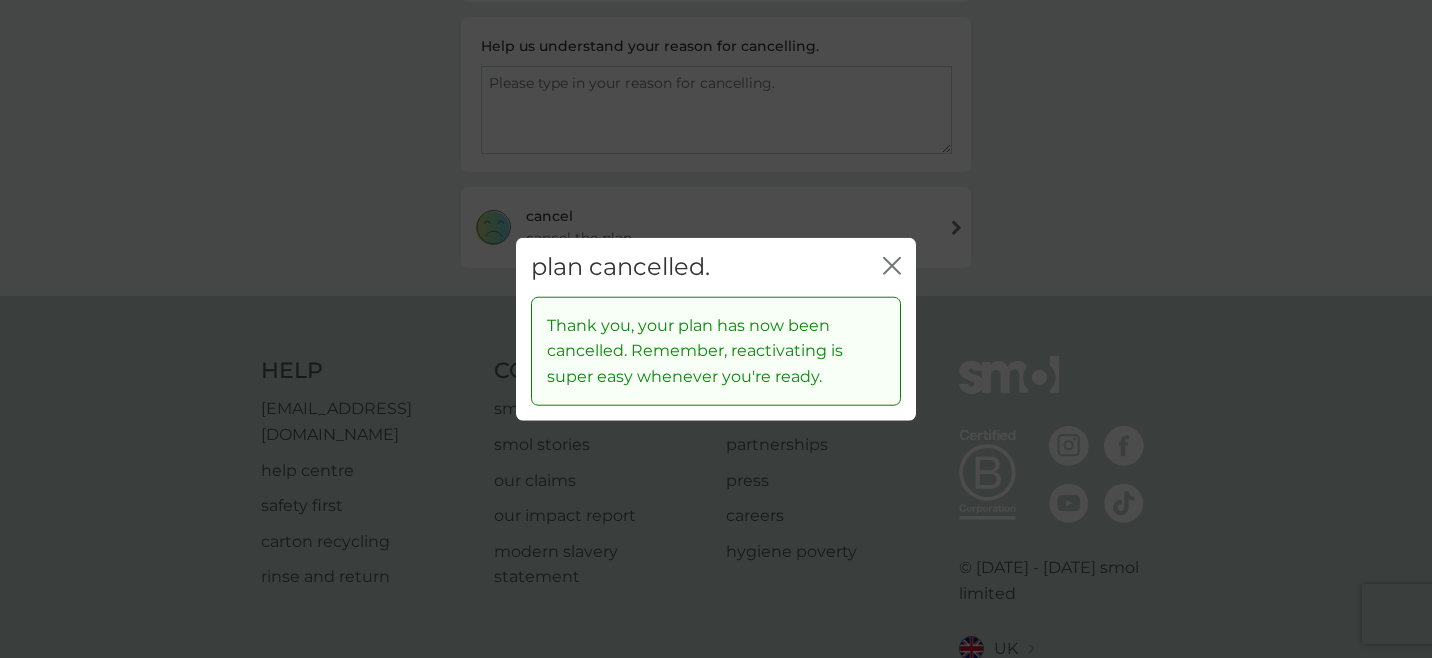 click on "close" 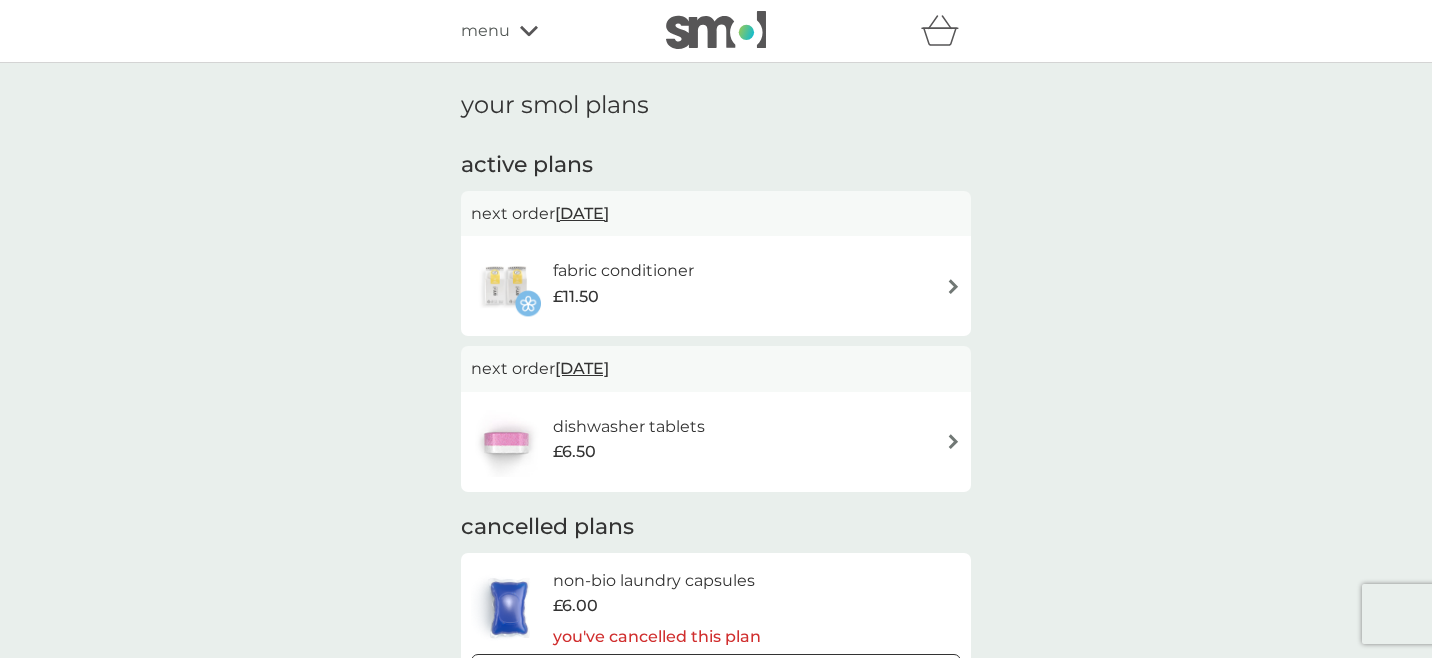 click at bounding box center [953, 286] 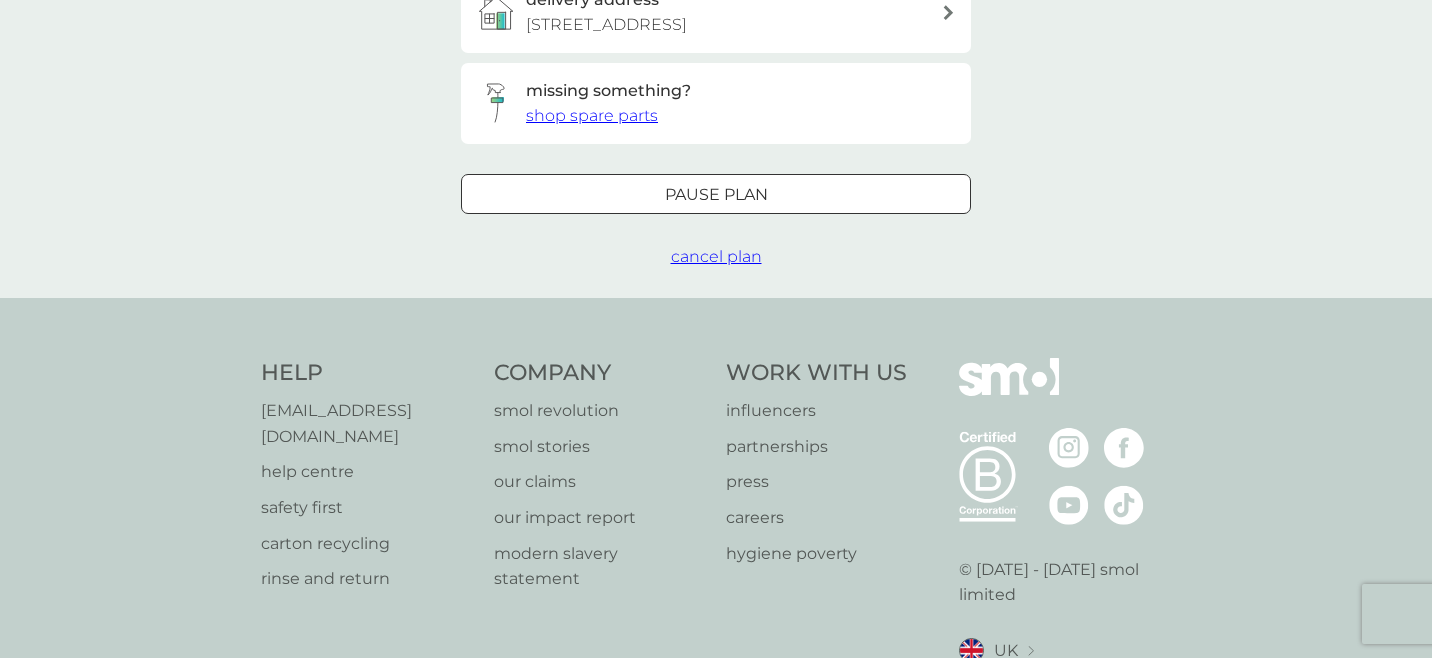 scroll, scrollTop: 840, scrollLeft: 0, axis: vertical 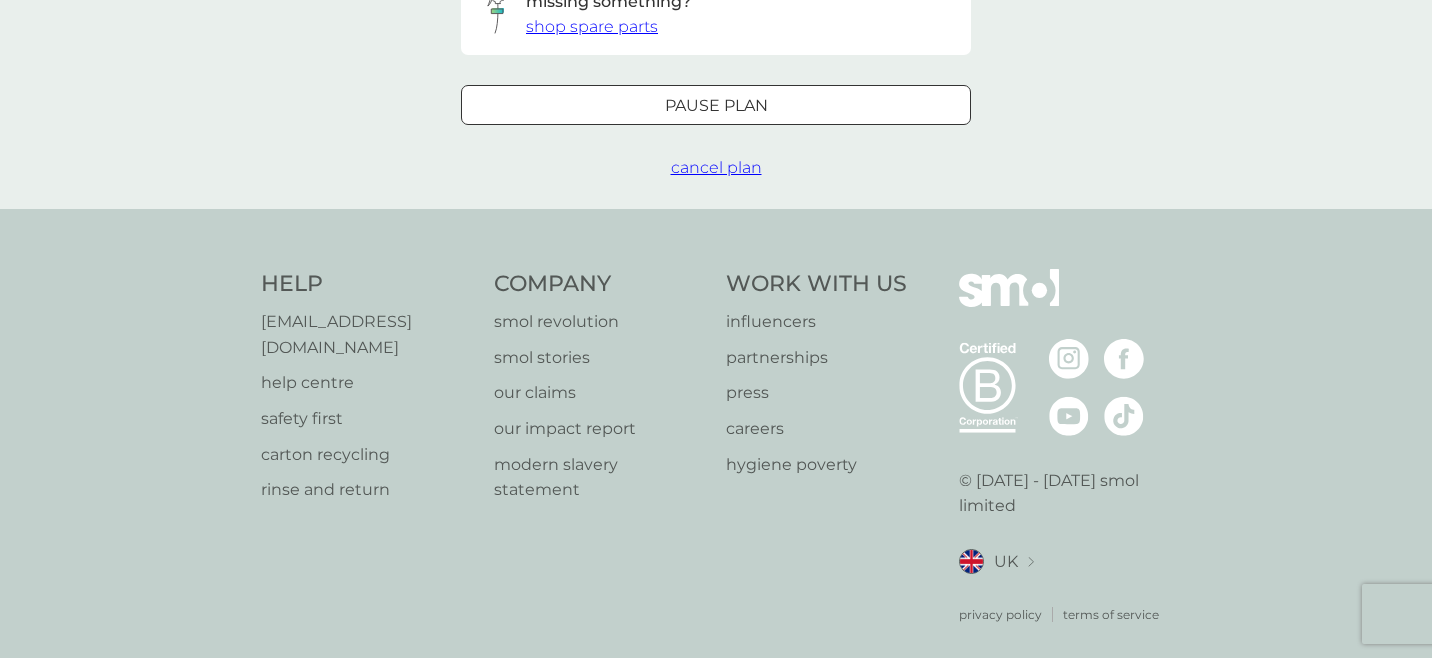 click on "cancel plan" at bounding box center [716, 167] 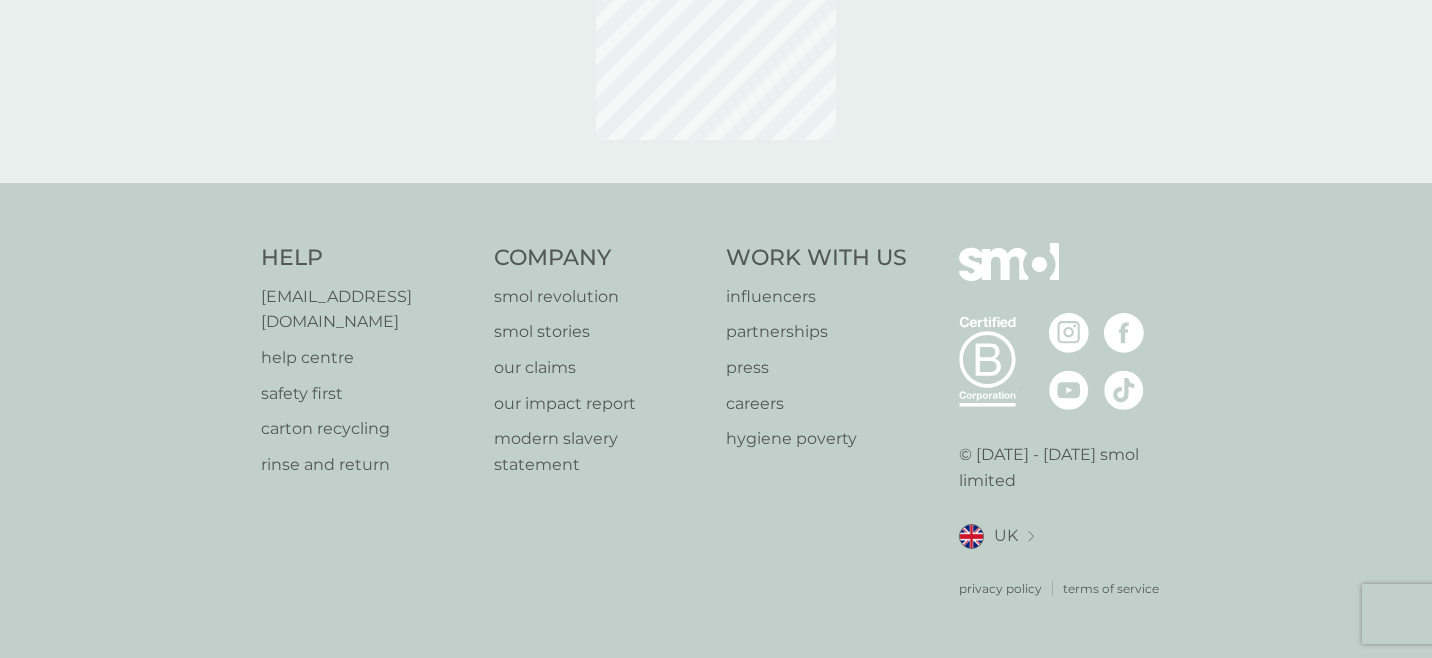 scroll, scrollTop: 0, scrollLeft: 0, axis: both 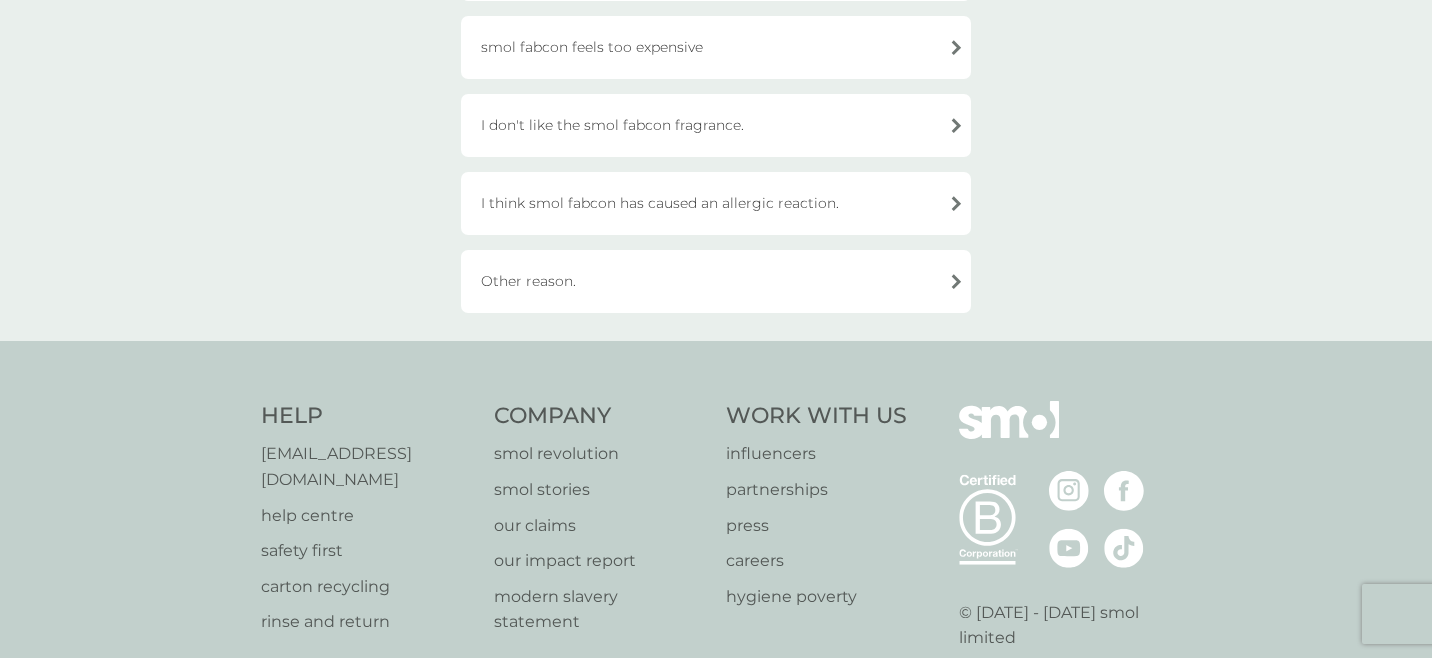 click on "Other reason." at bounding box center (716, 281) 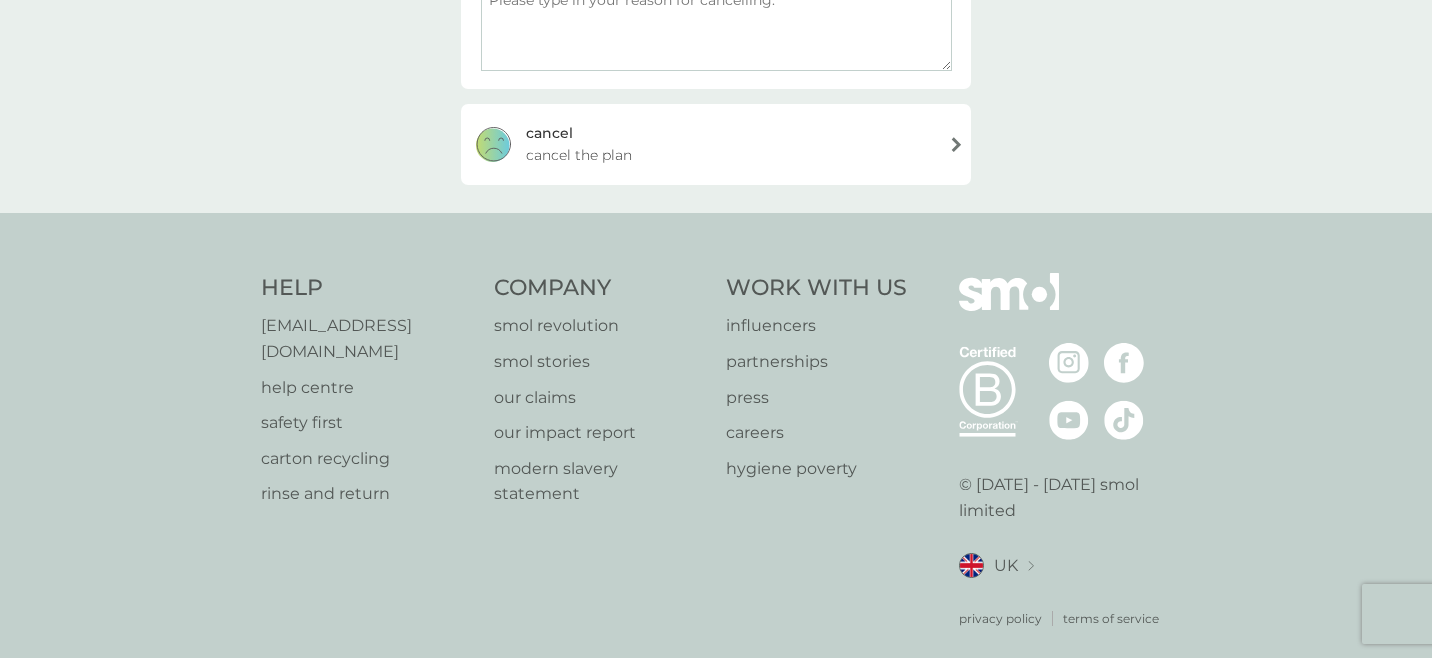 click on "cancel the plan" at bounding box center (579, 155) 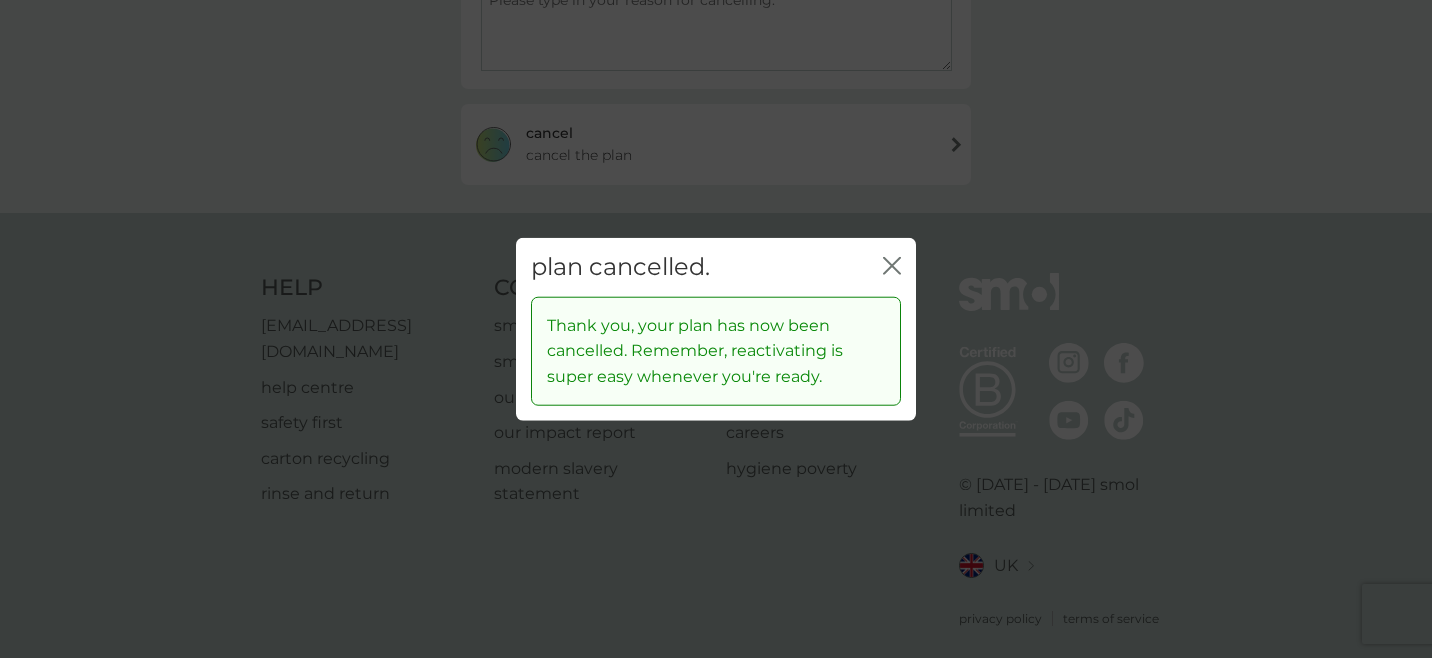 click on "close" 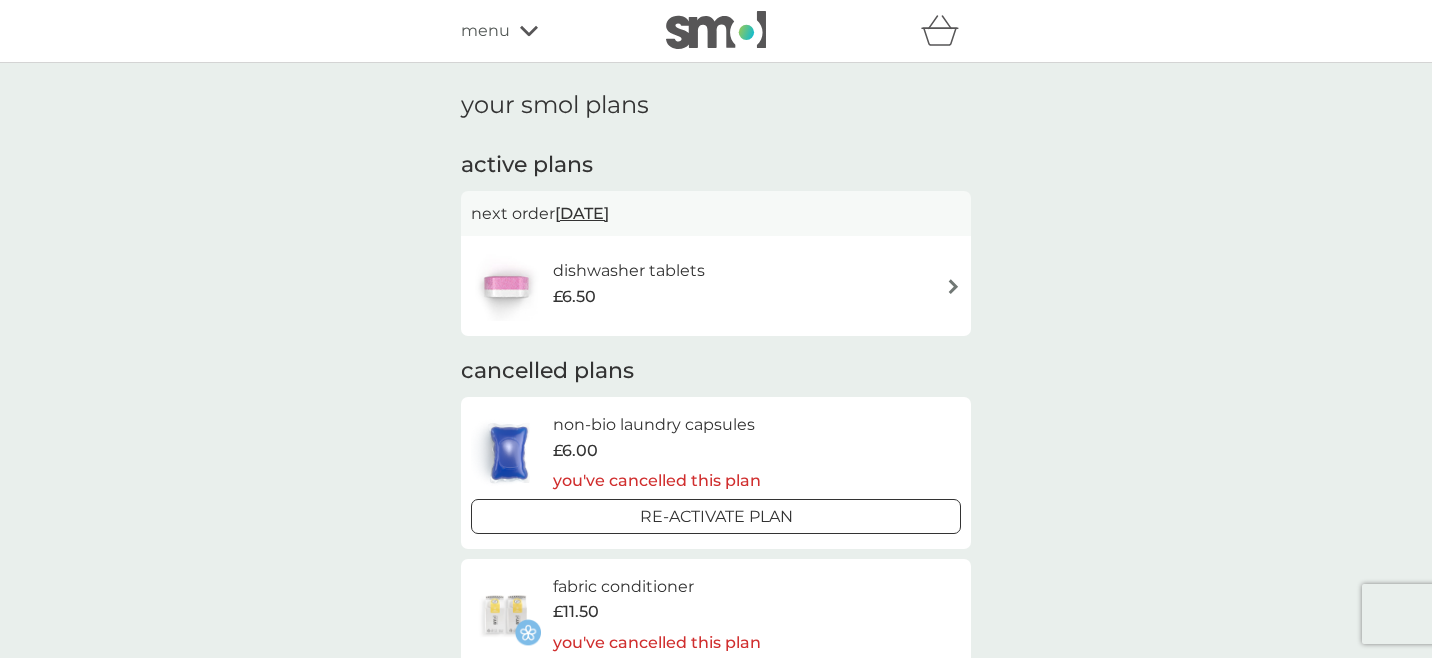 click on "dishwasher tablets £6.50" at bounding box center [716, 286] 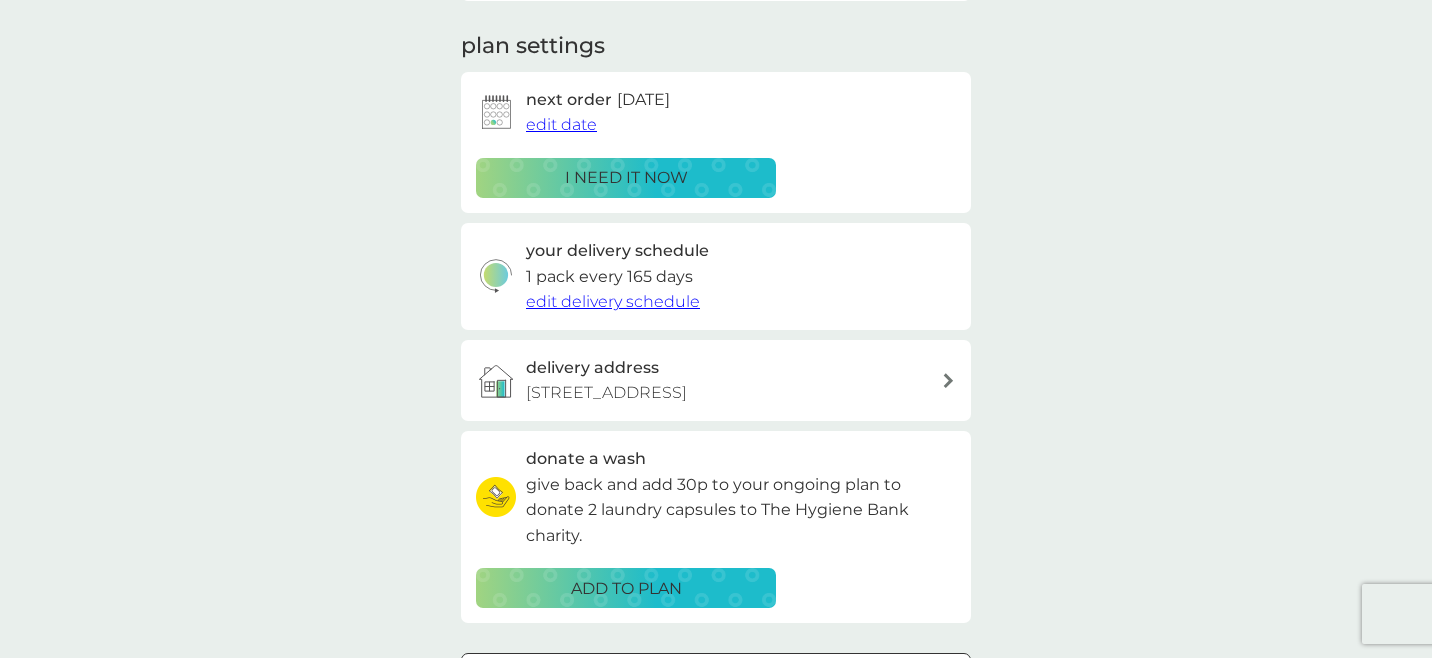 scroll, scrollTop: 834, scrollLeft: 0, axis: vertical 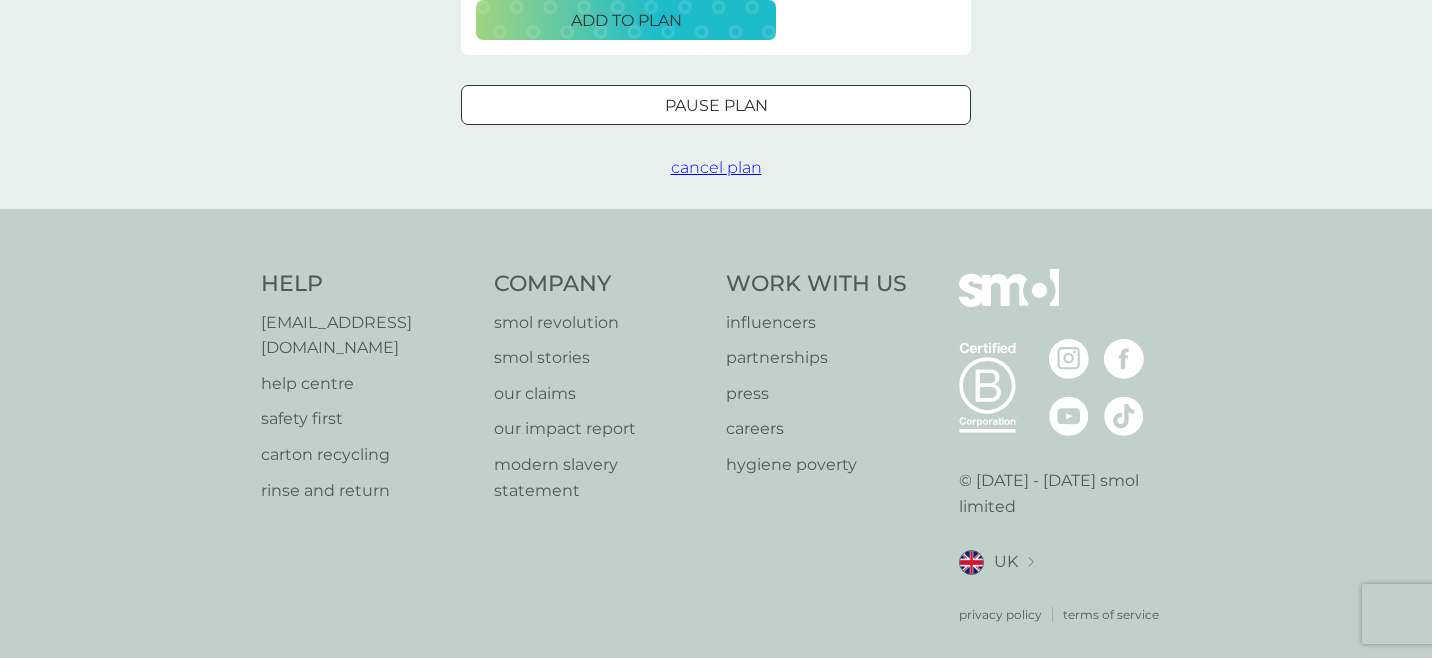 click on "cancel plan" at bounding box center (716, 167) 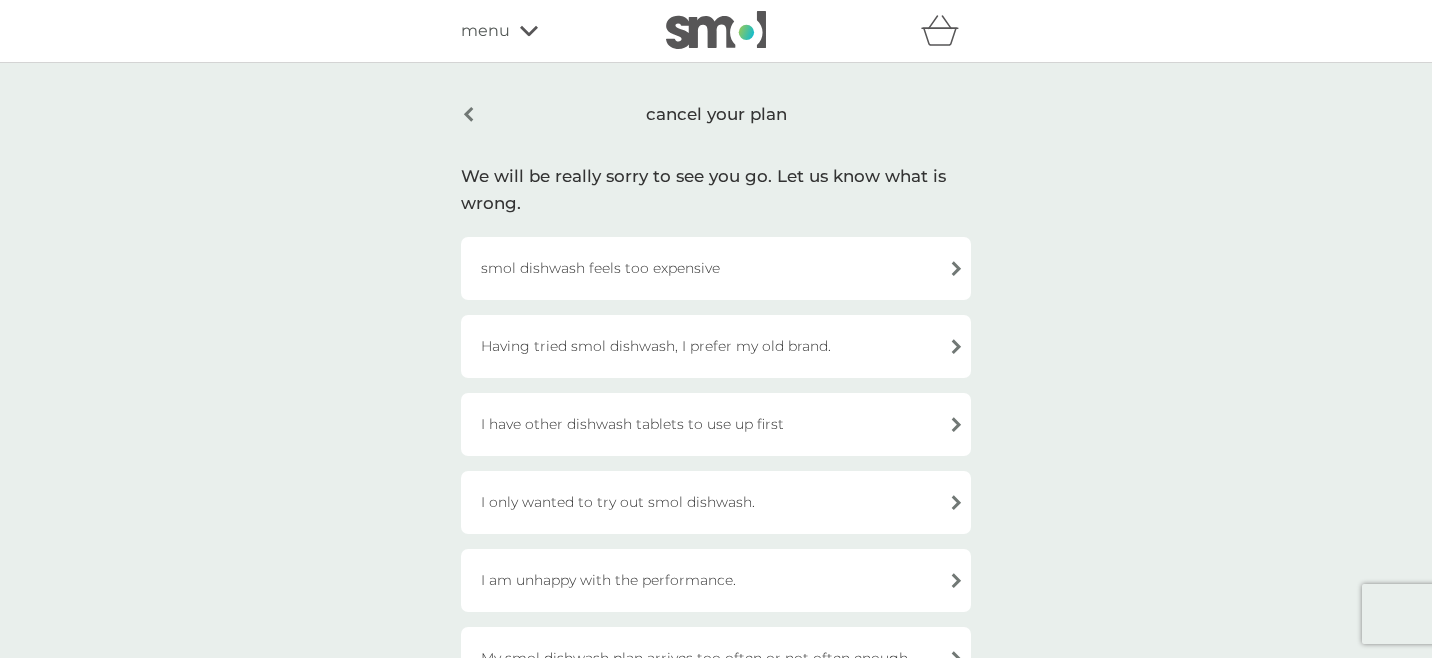 scroll, scrollTop: 587, scrollLeft: 0, axis: vertical 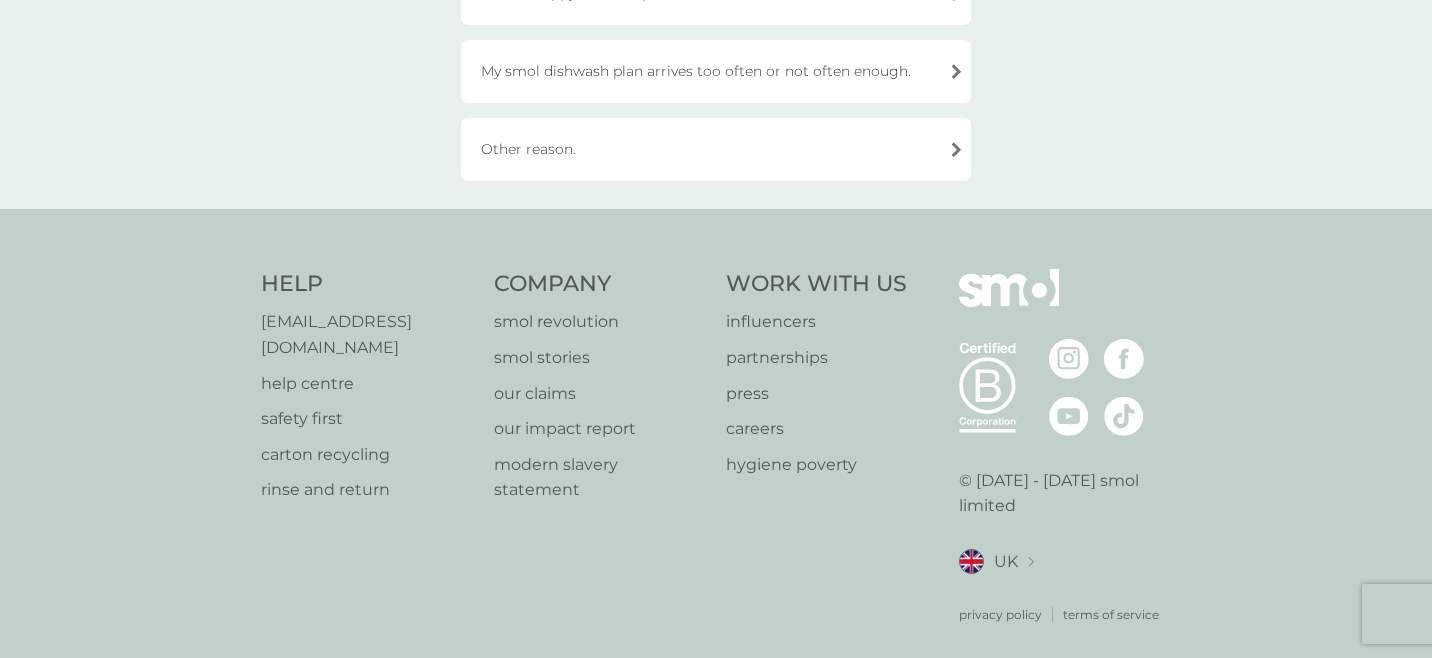 click on "Other reason." at bounding box center [716, 149] 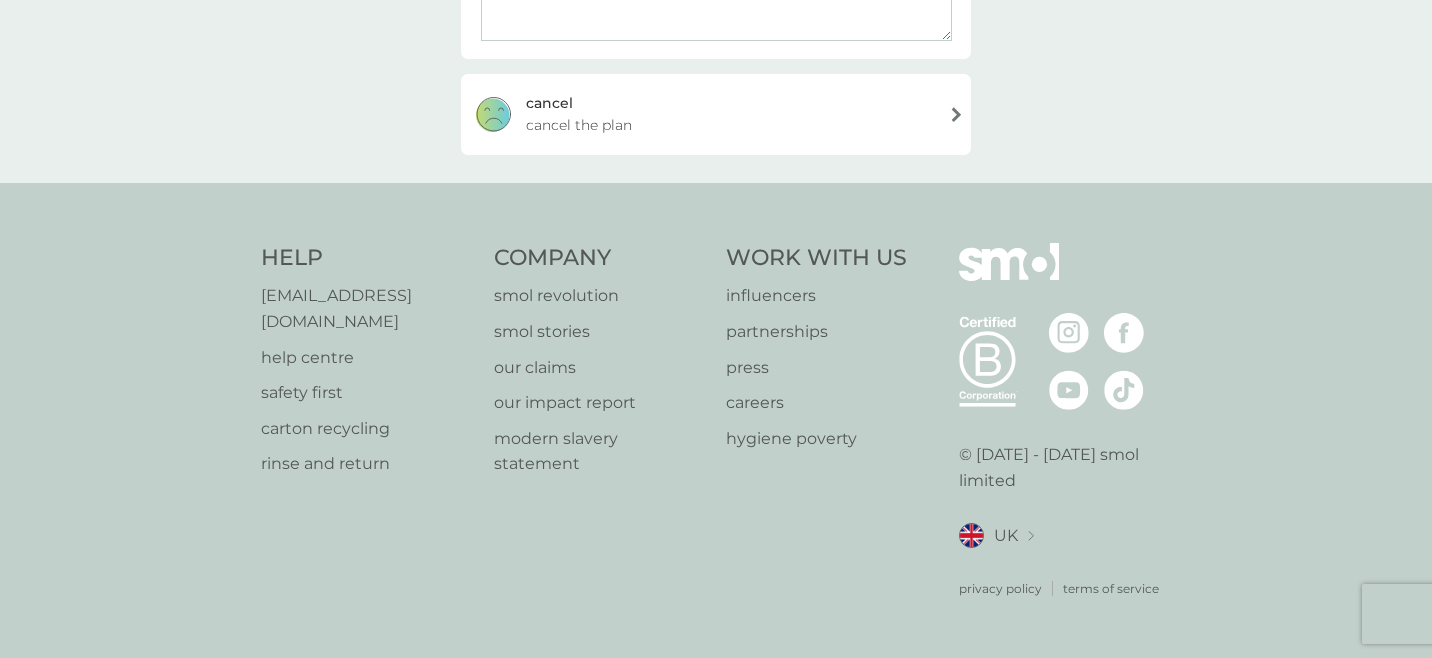 scroll, scrollTop: 417, scrollLeft: 0, axis: vertical 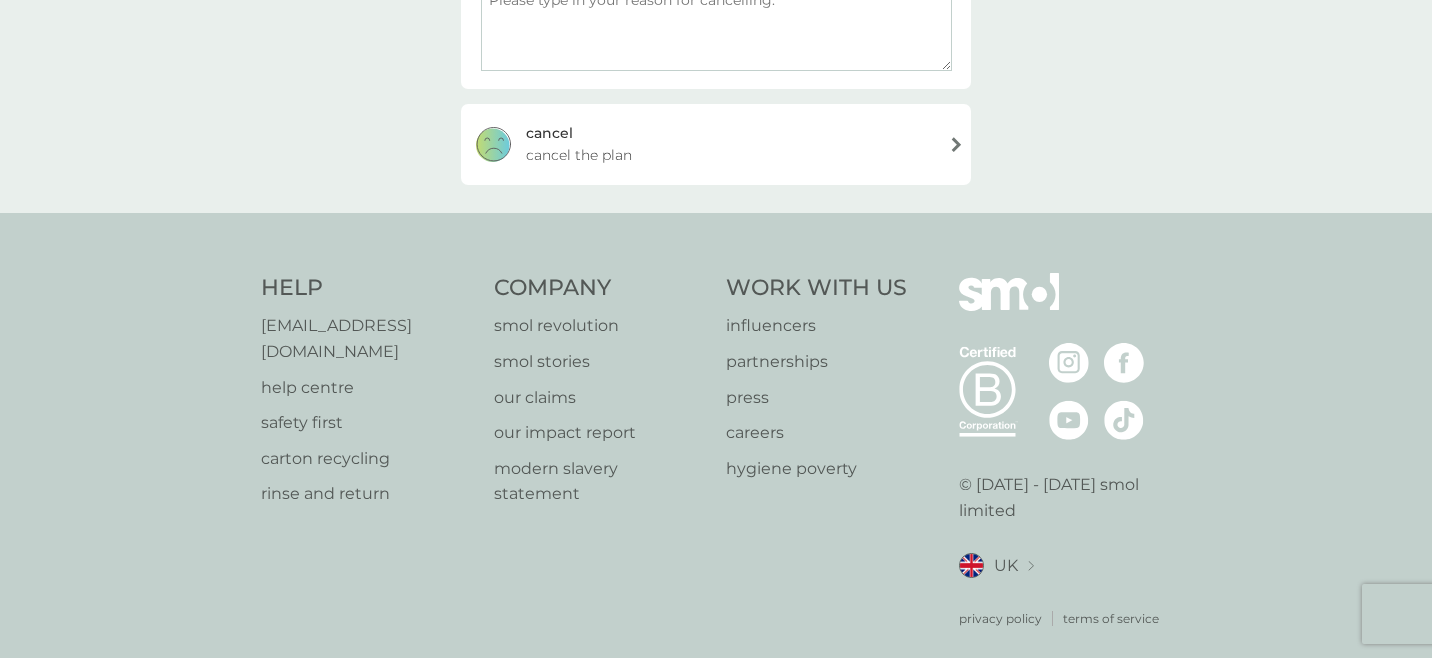 click on "cancel cancel the plan" at bounding box center (716, 144) 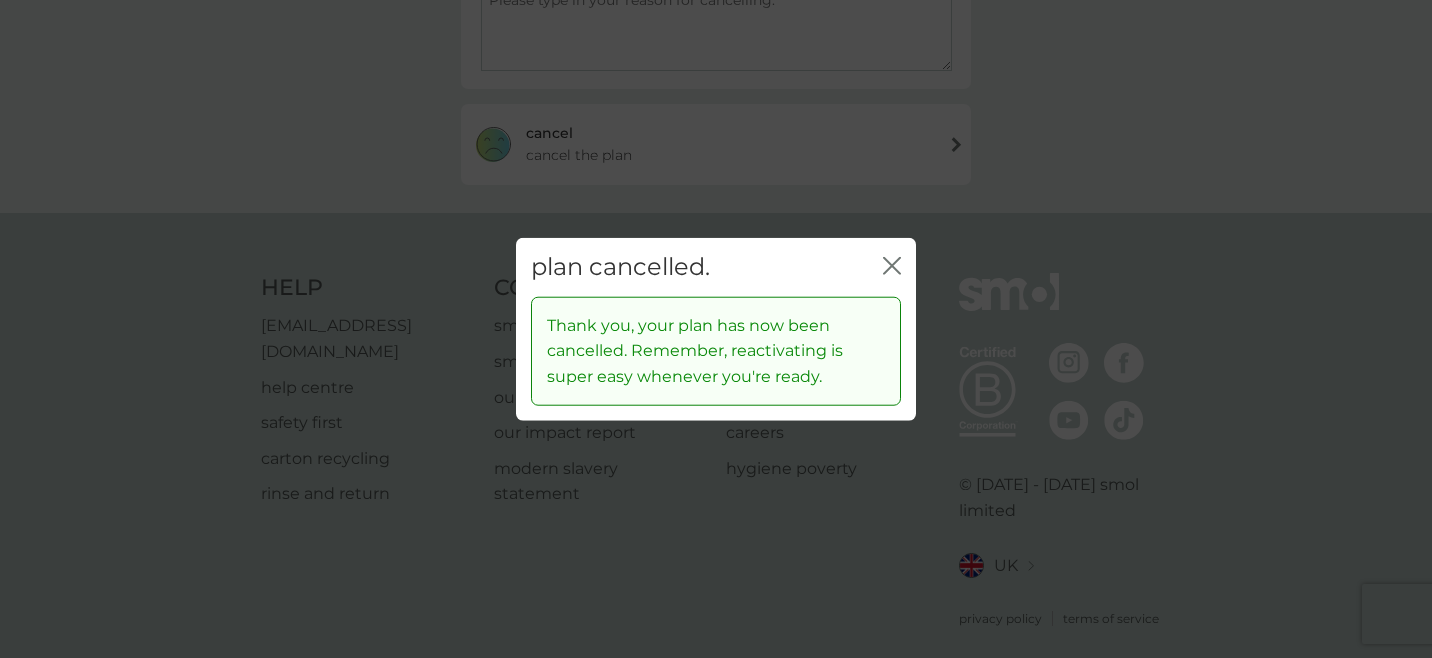 click on "close" 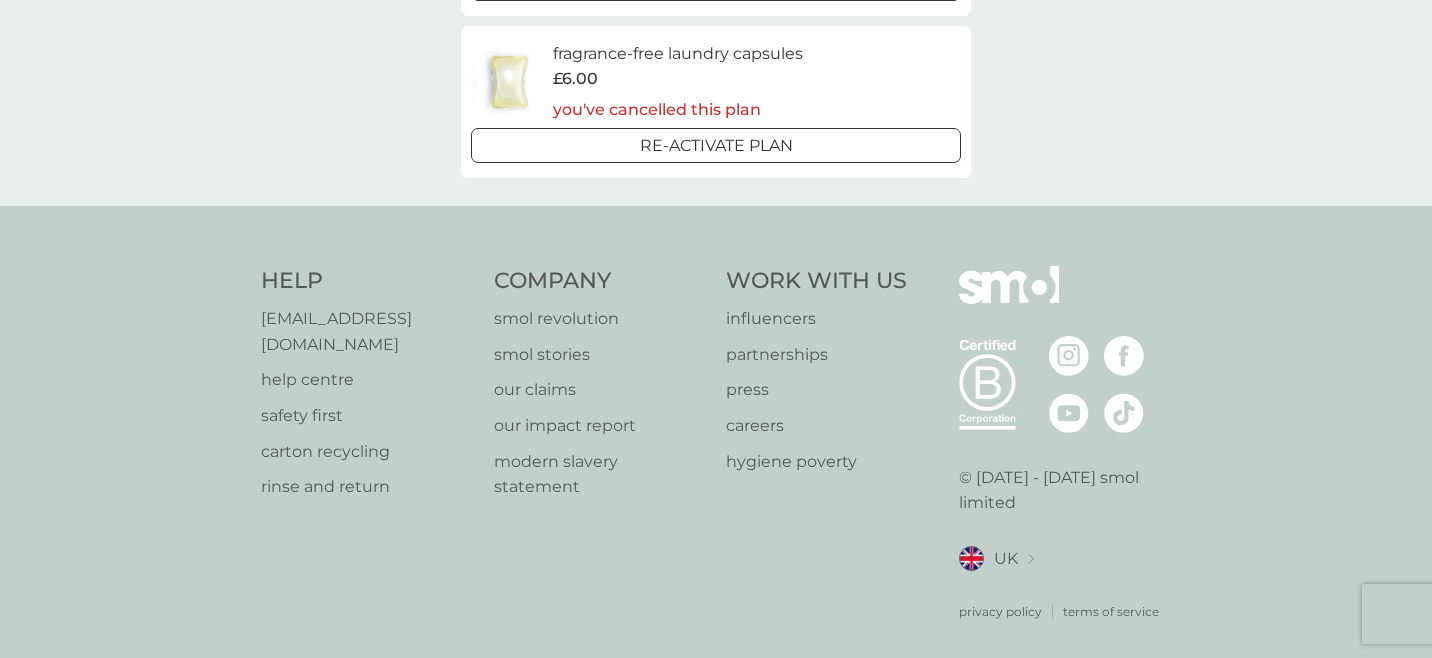 scroll, scrollTop: 0, scrollLeft: 0, axis: both 